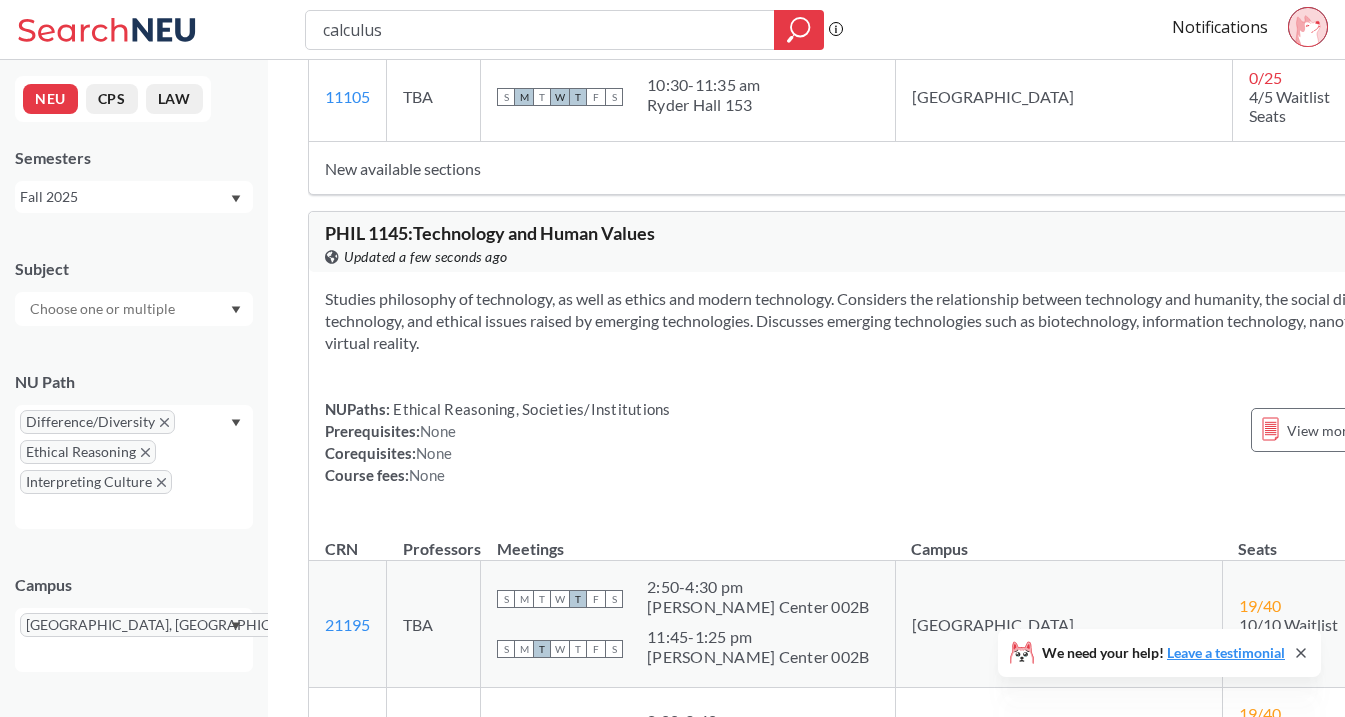 scroll, scrollTop: 4447, scrollLeft: 0, axis: vertical 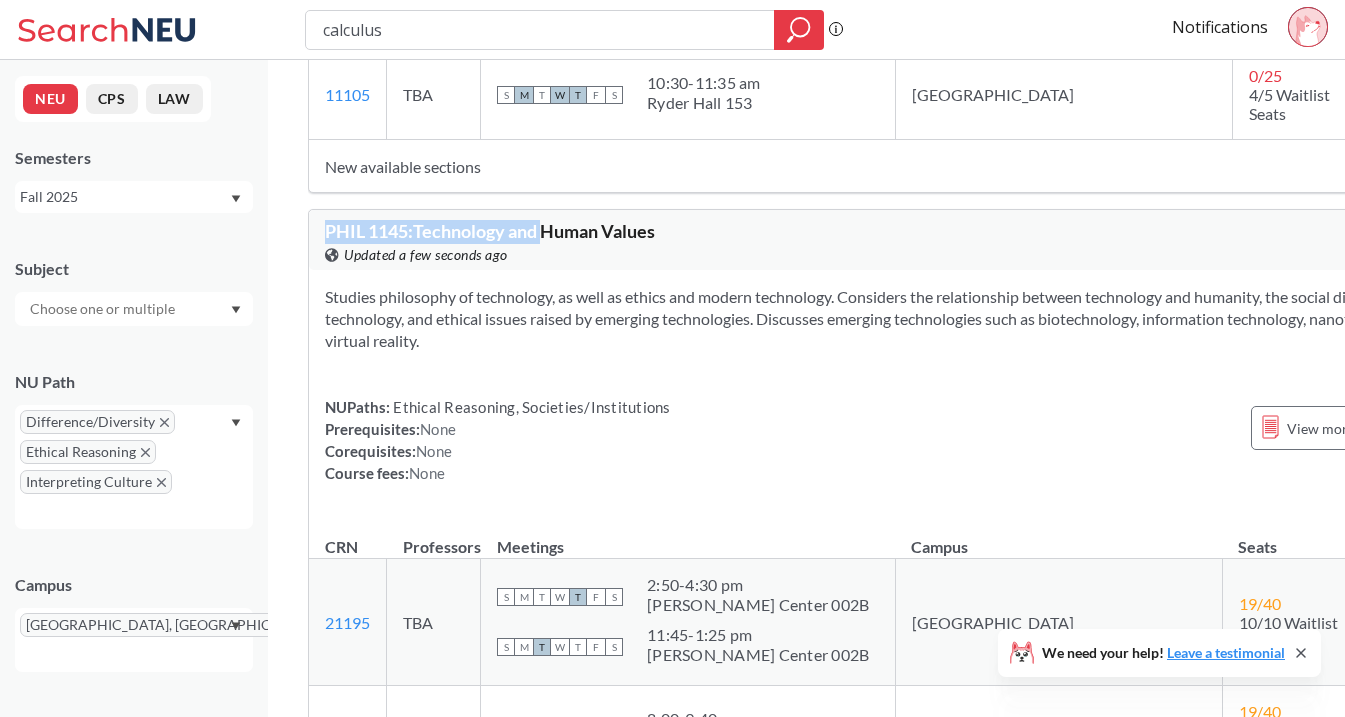 drag, startPoint x: 330, startPoint y: 85, endPoint x: 559, endPoint y: 85, distance: 229 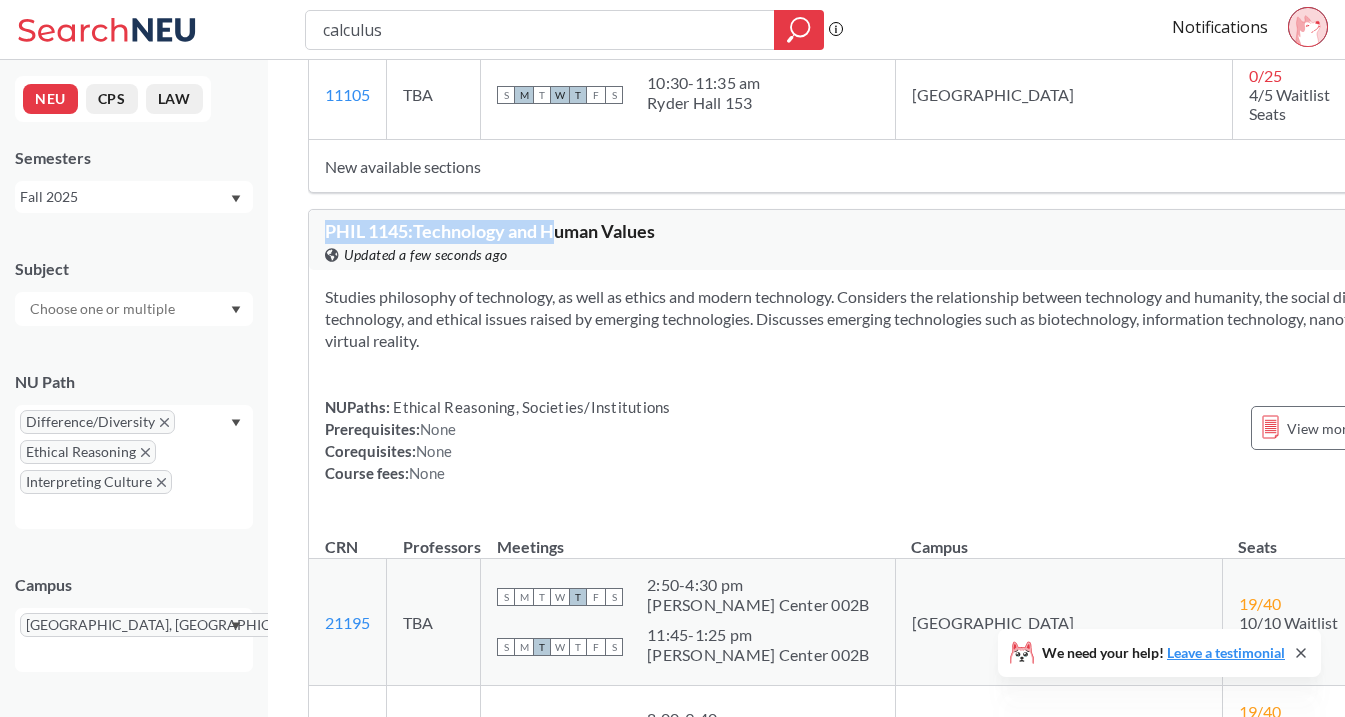 click on "PHIL   1145 :  Technology and Human Values" at bounding box center [490, 231] 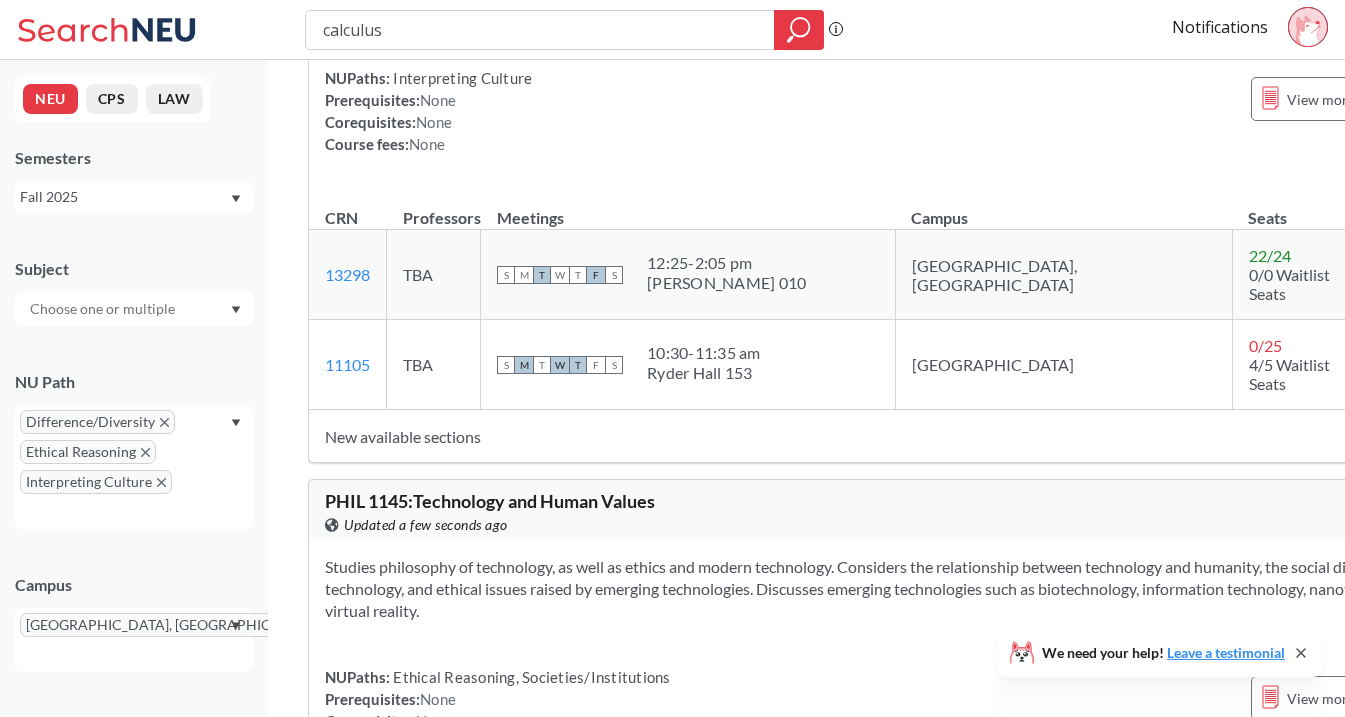 scroll, scrollTop: 4190, scrollLeft: 0, axis: vertical 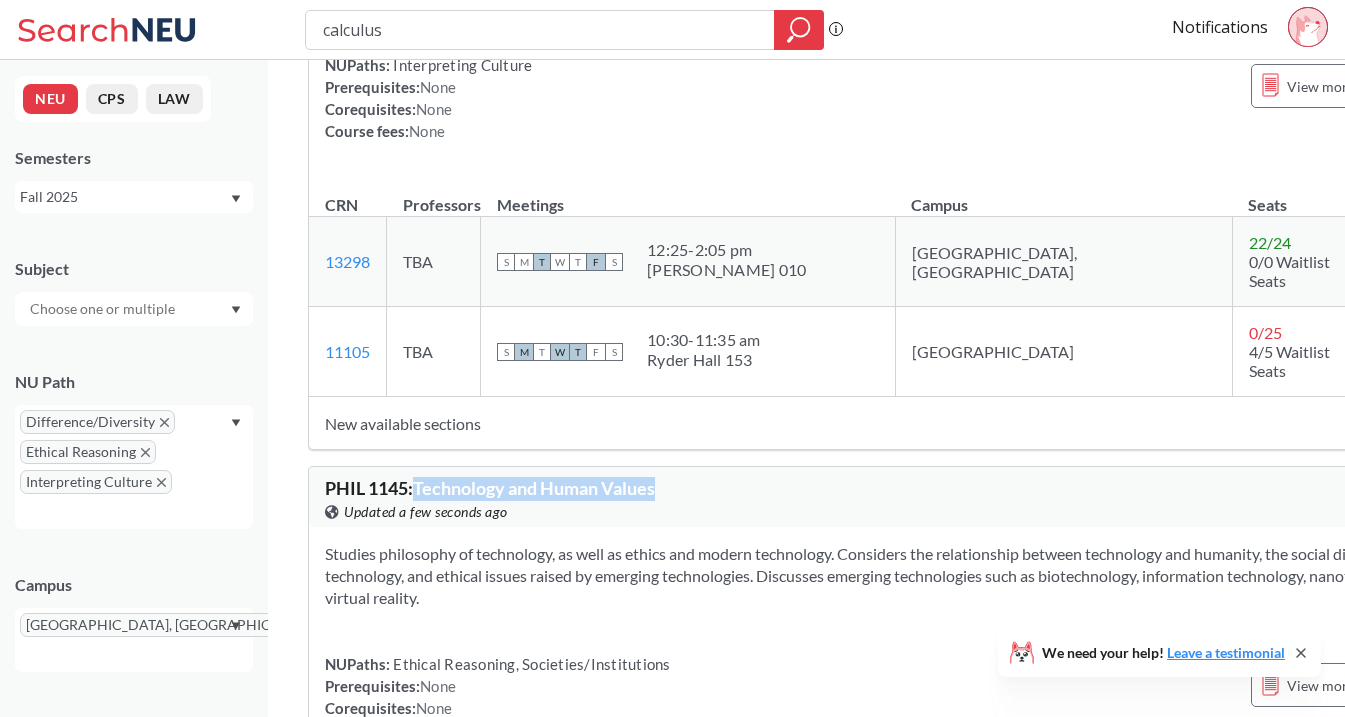 drag, startPoint x: 415, startPoint y: 330, endPoint x: 663, endPoint y: 332, distance: 248.00807 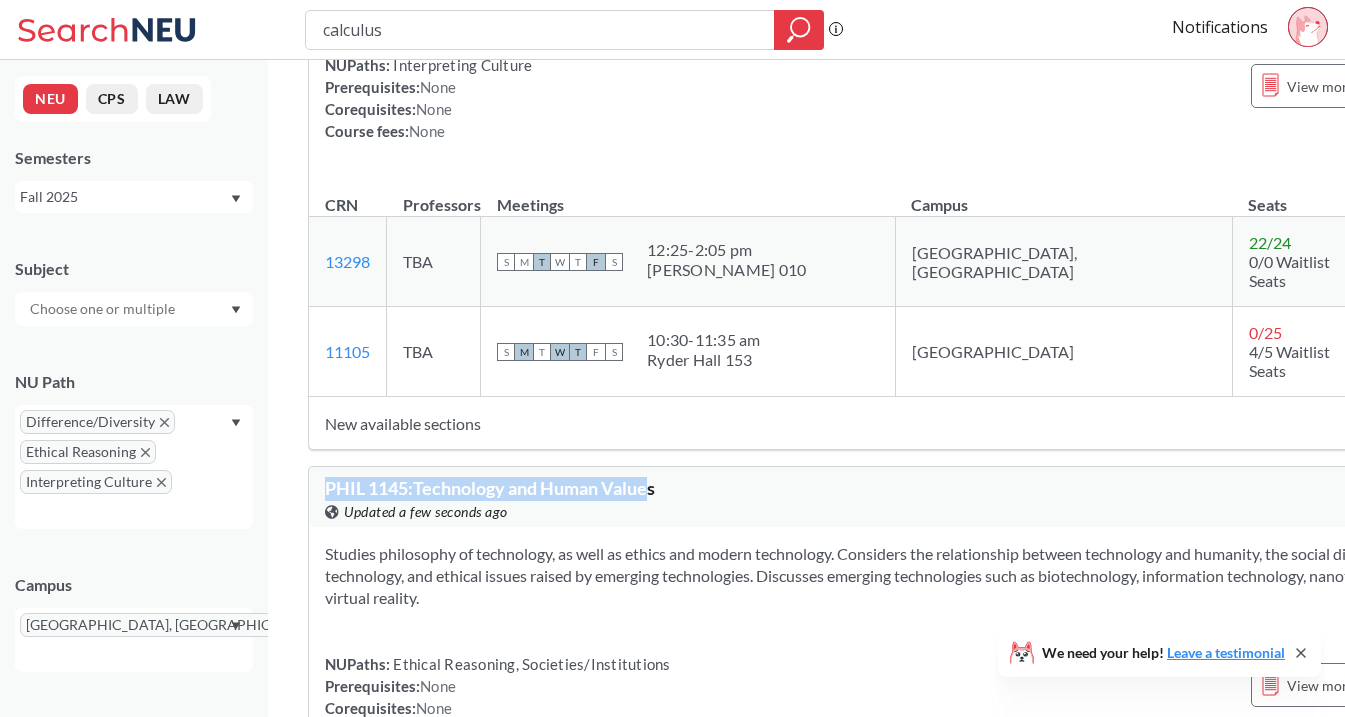 drag, startPoint x: 657, startPoint y: 350, endPoint x: 420, endPoint y: 327, distance: 238.11342 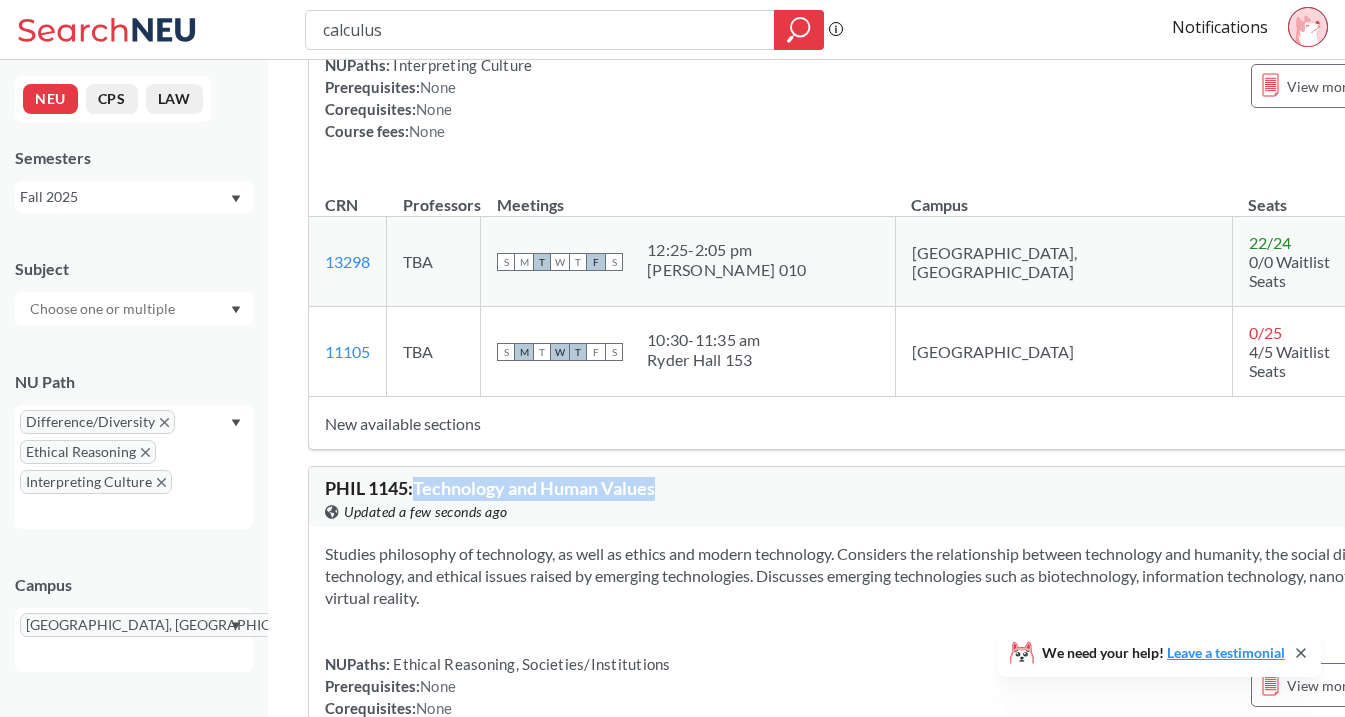 drag, startPoint x: 420, startPoint y: 342, endPoint x: 681, endPoint y: 342, distance: 261 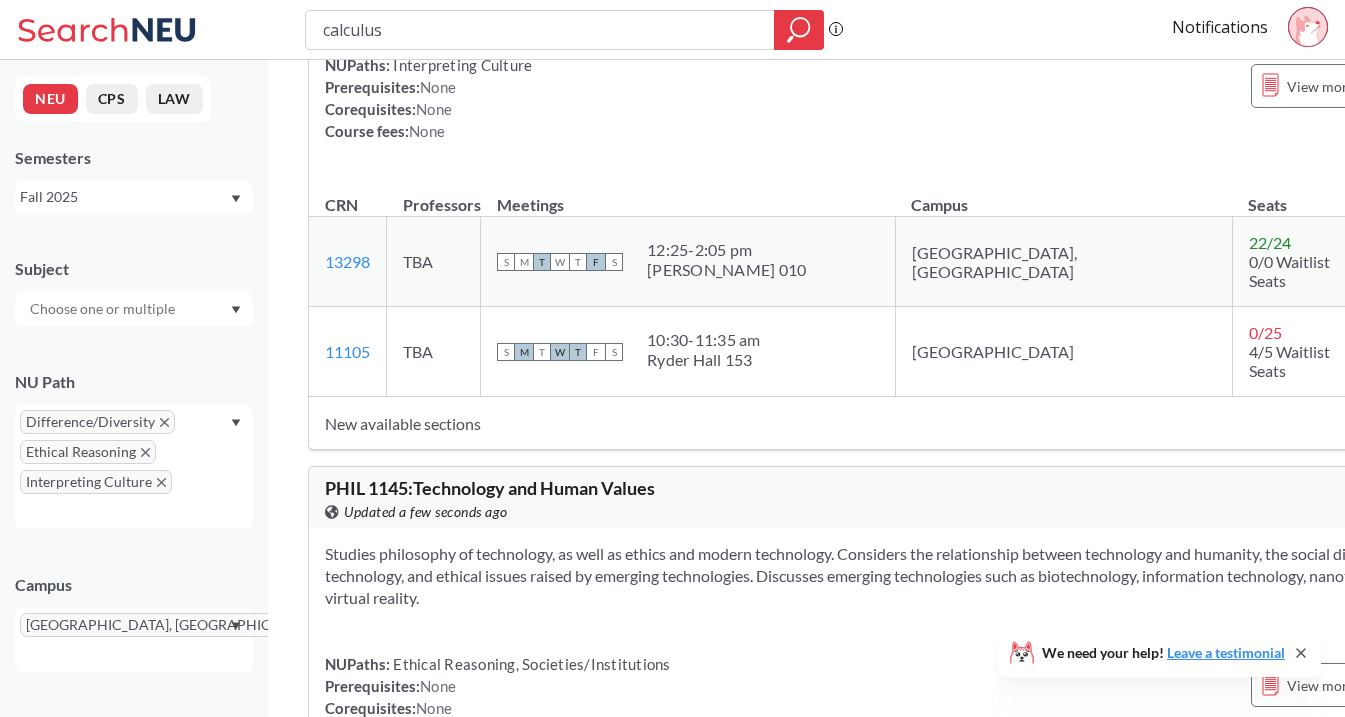 click on "PHIL   1145 :  Technology and Human Values" at bounding box center [490, 488] 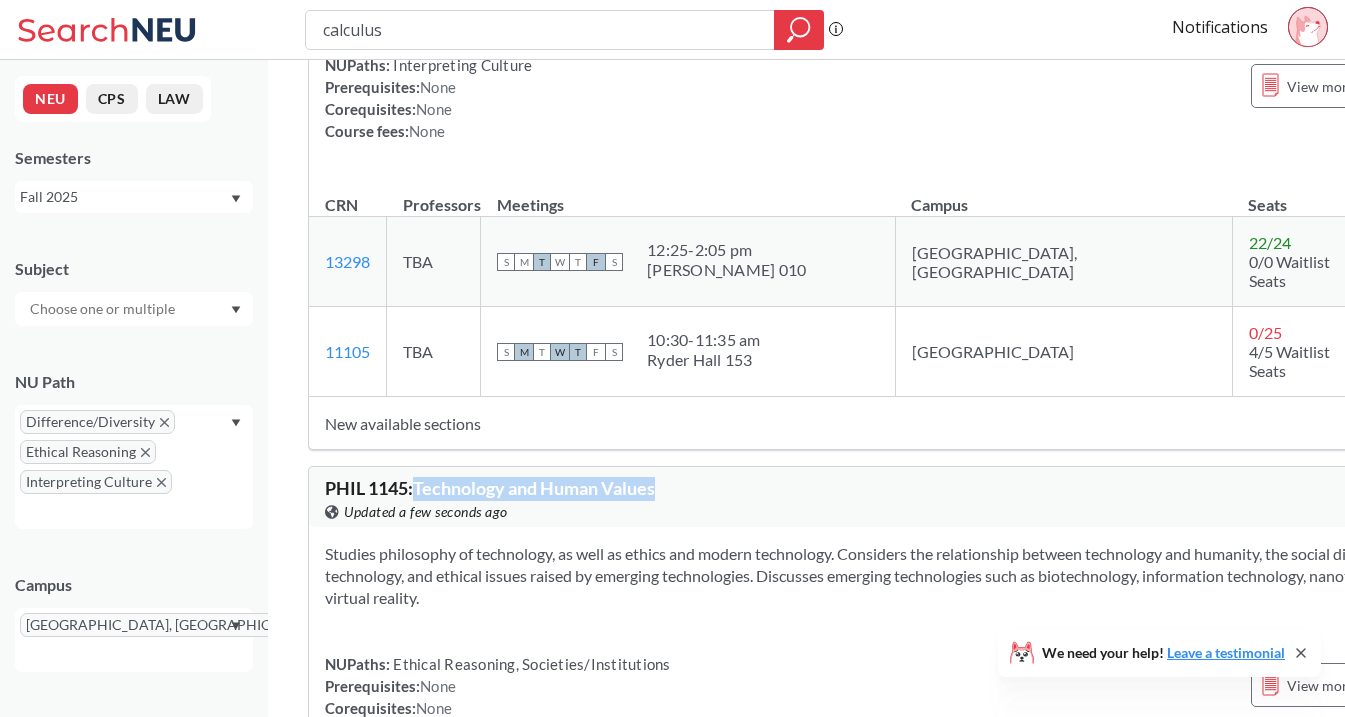 drag, startPoint x: 667, startPoint y: 345, endPoint x: 421, endPoint y: 346, distance: 246.00203 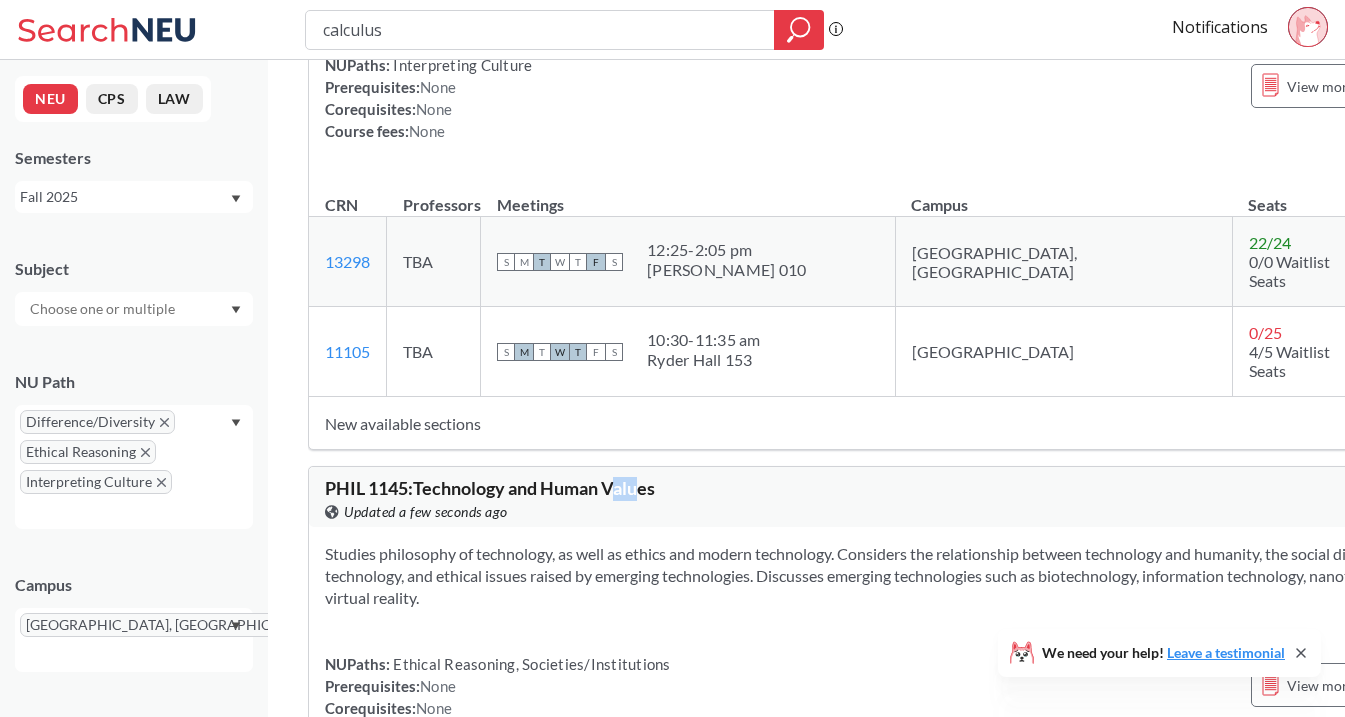 drag, startPoint x: 647, startPoint y: 346, endPoint x: 617, endPoint y: 346, distance: 30 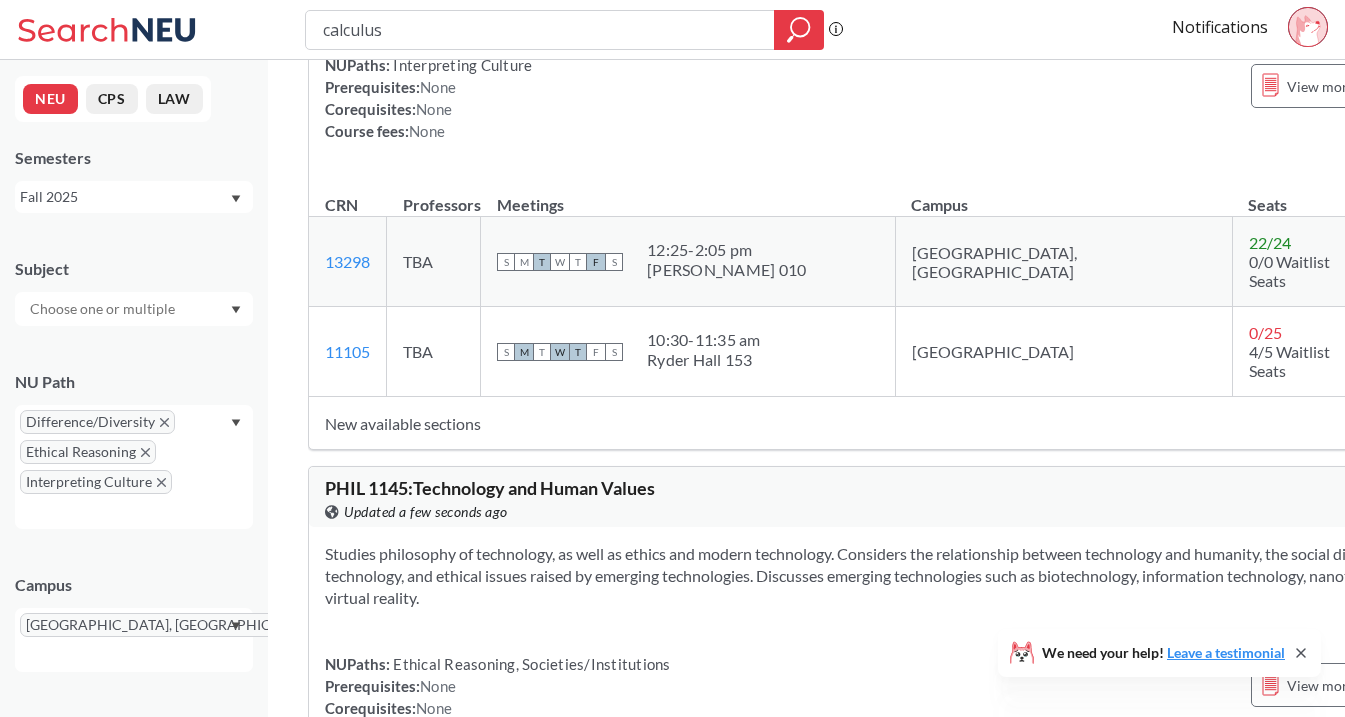 click on "PHIL   1145 :  Technology and Human Values" at bounding box center (490, 488) 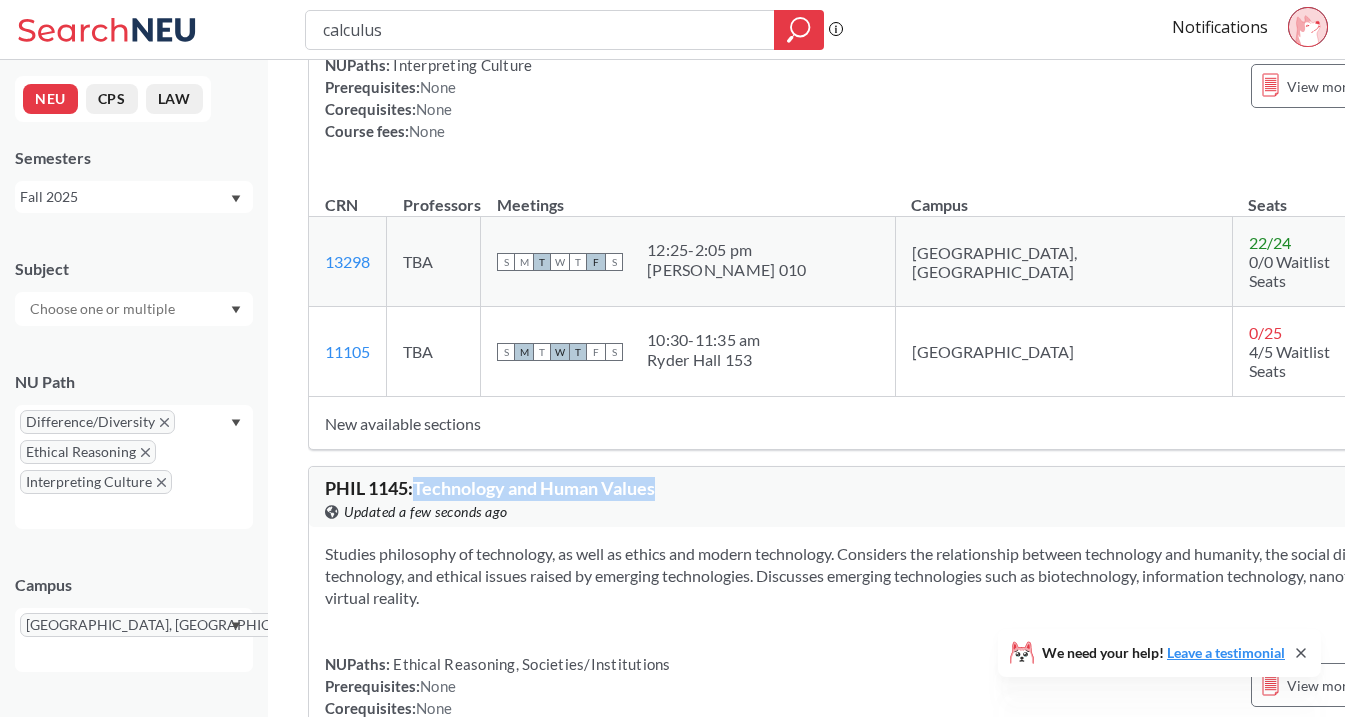 drag, startPoint x: 665, startPoint y: 345, endPoint x: 420, endPoint y: 338, distance: 245.09998 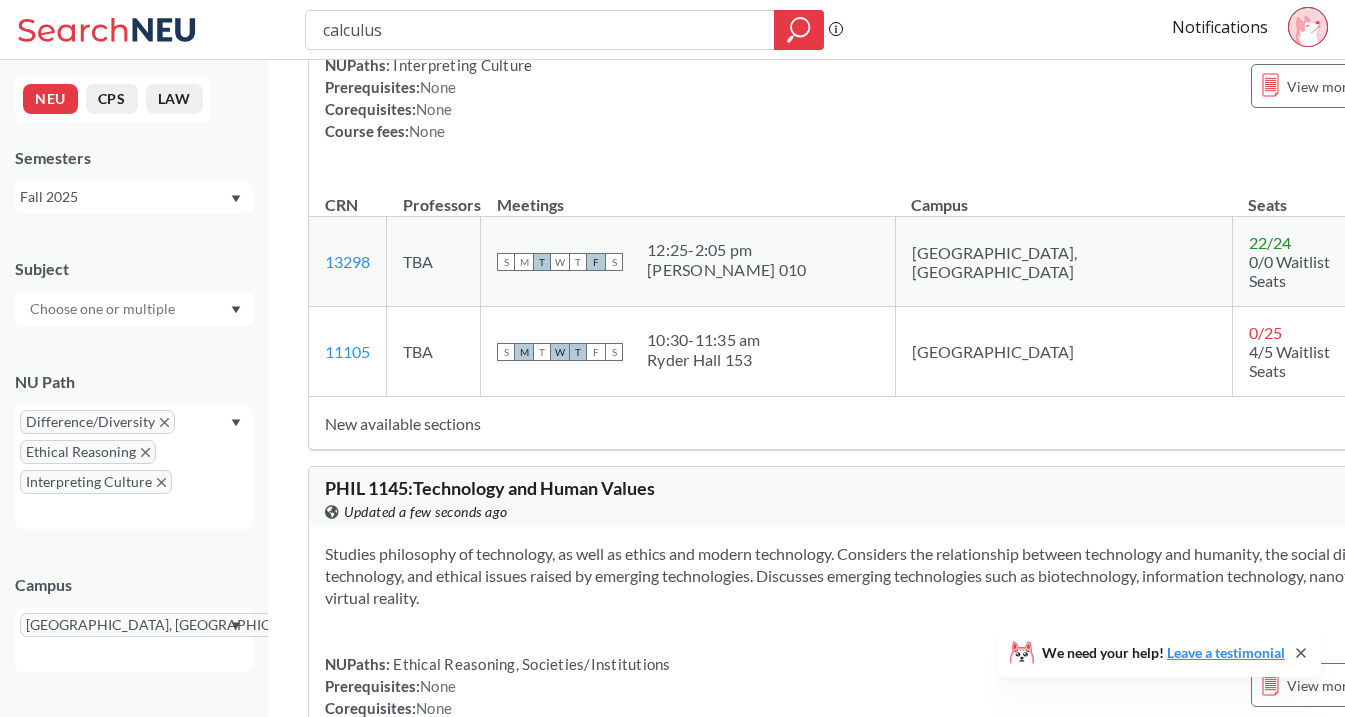 click on "PHIL   1145 :  Technology and Human Values" at bounding box center (490, 488) 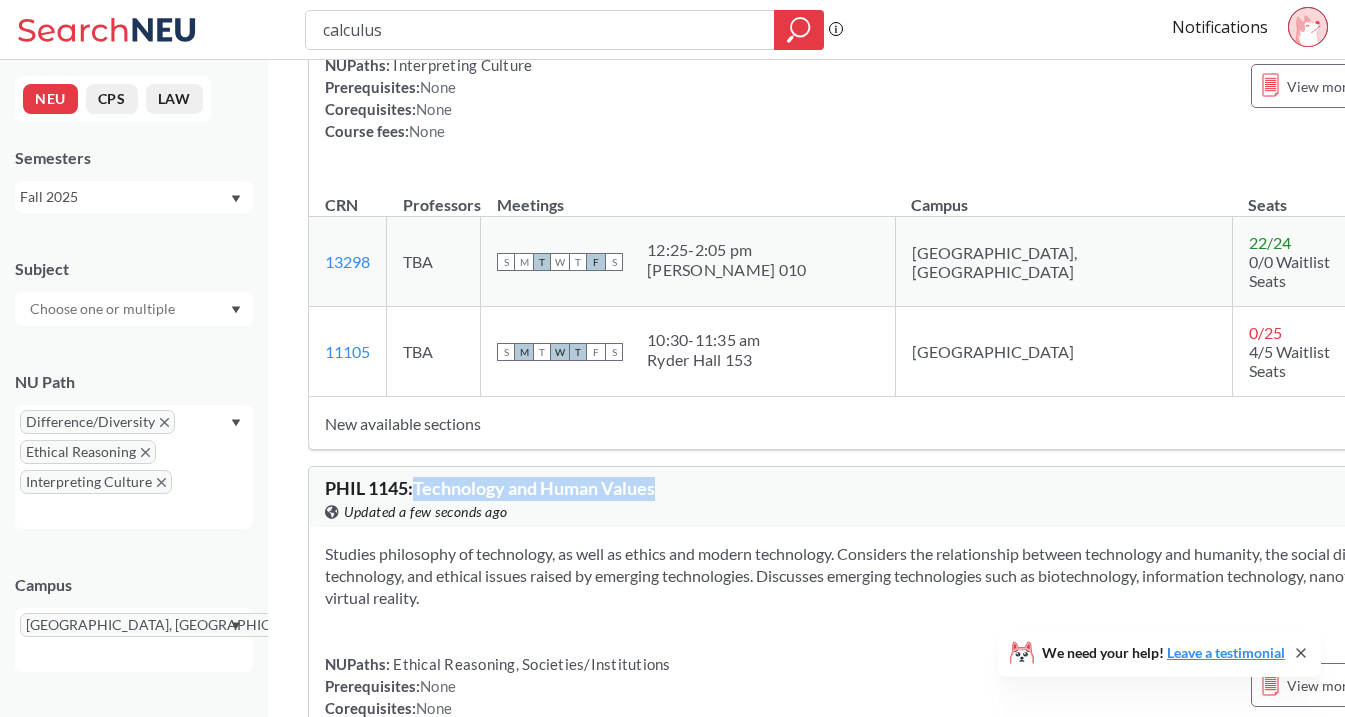 drag, startPoint x: 421, startPoint y: 340, endPoint x: 660, endPoint y: 344, distance: 239.03348 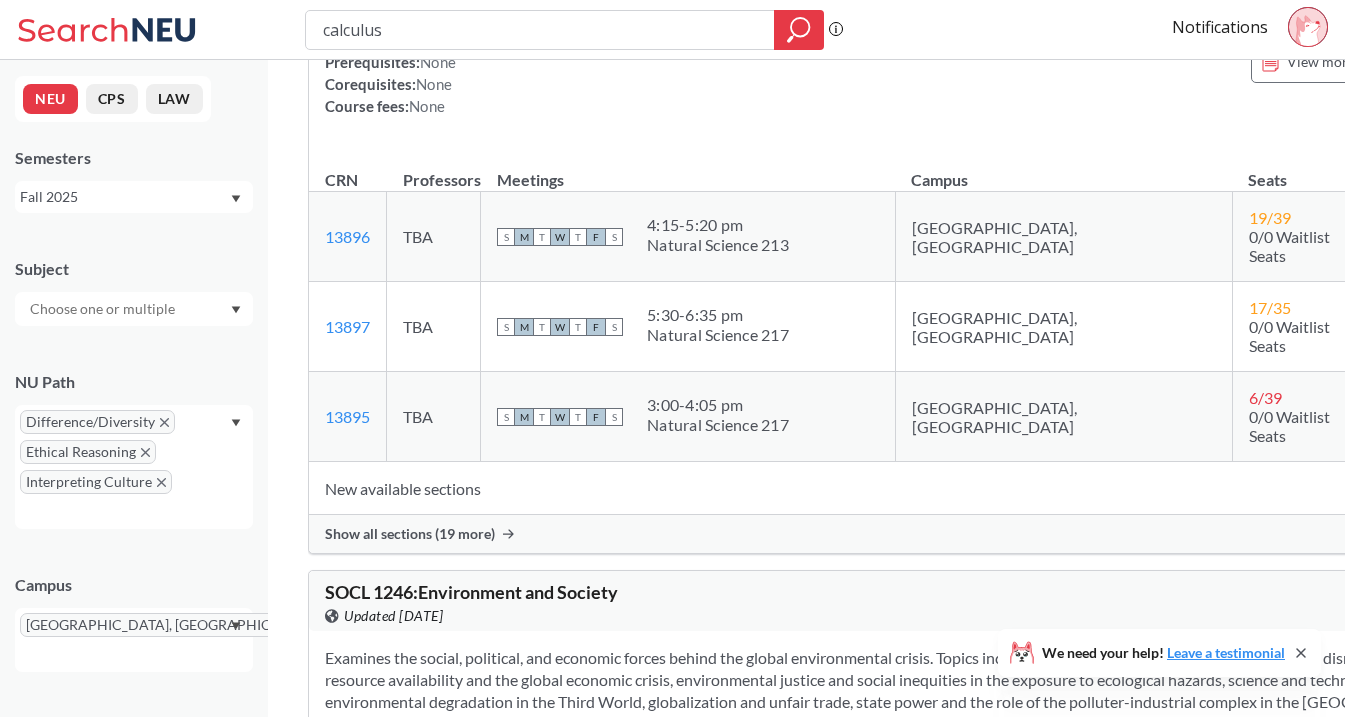 scroll, scrollTop: 7505, scrollLeft: 0, axis: vertical 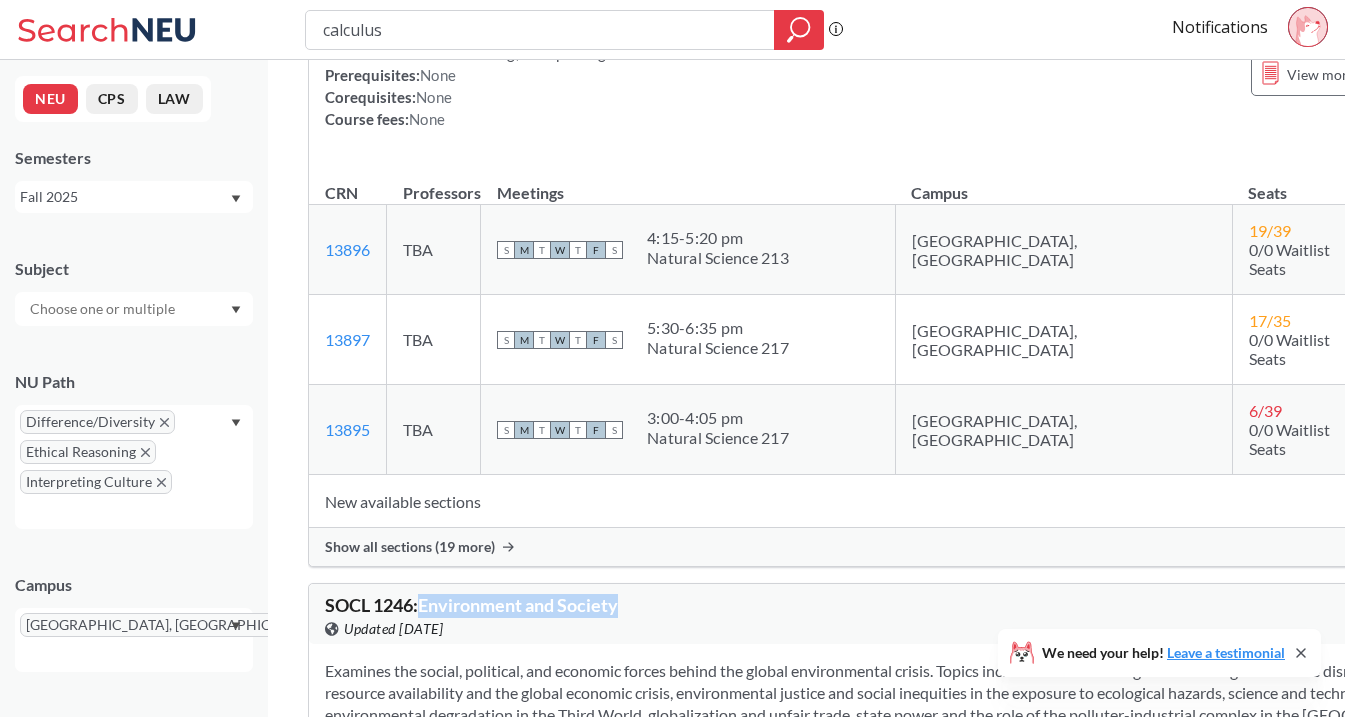 drag, startPoint x: 428, startPoint y: 272, endPoint x: 624, endPoint y: 270, distance: 196.01021 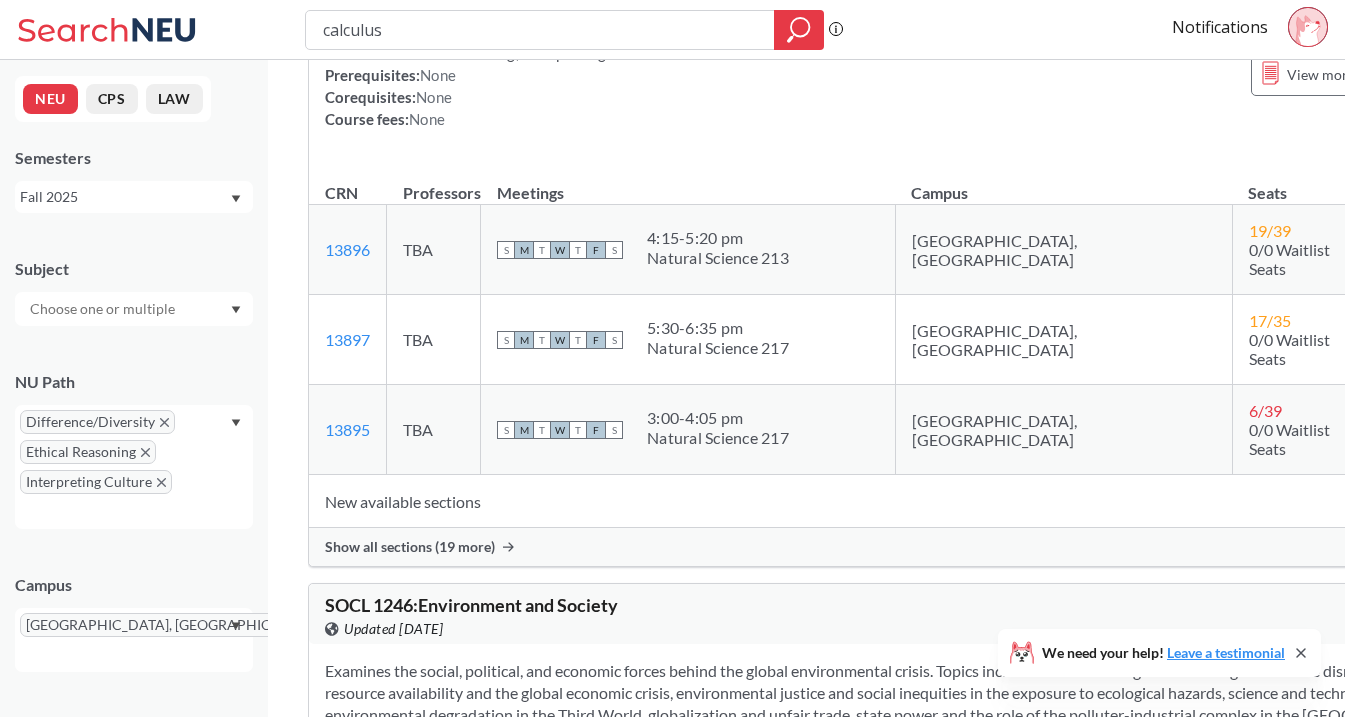 click on "View this course on Banner. Updated [DATE]" at bounding box center (613, 629) 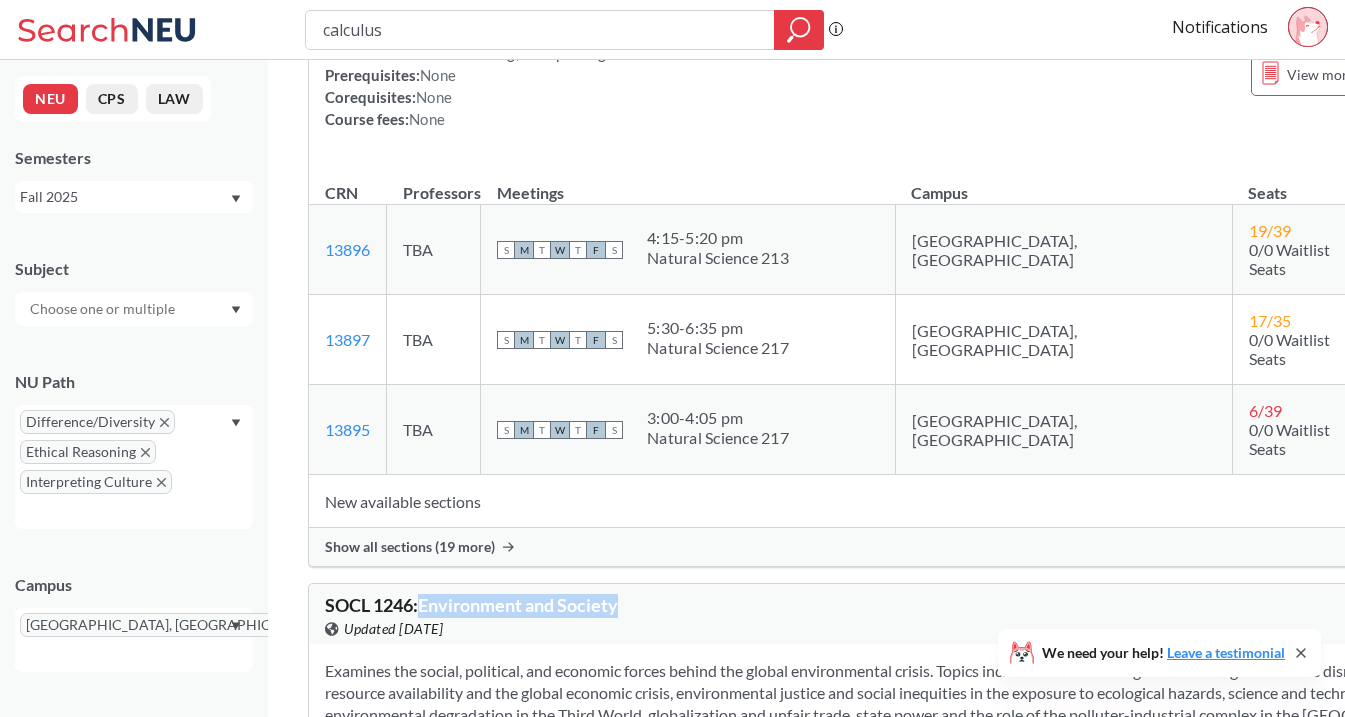 drag, startPoint x: 427, startPoint y: 276, endPoint x: 626, endPoint y: 274, distance: 199.01006 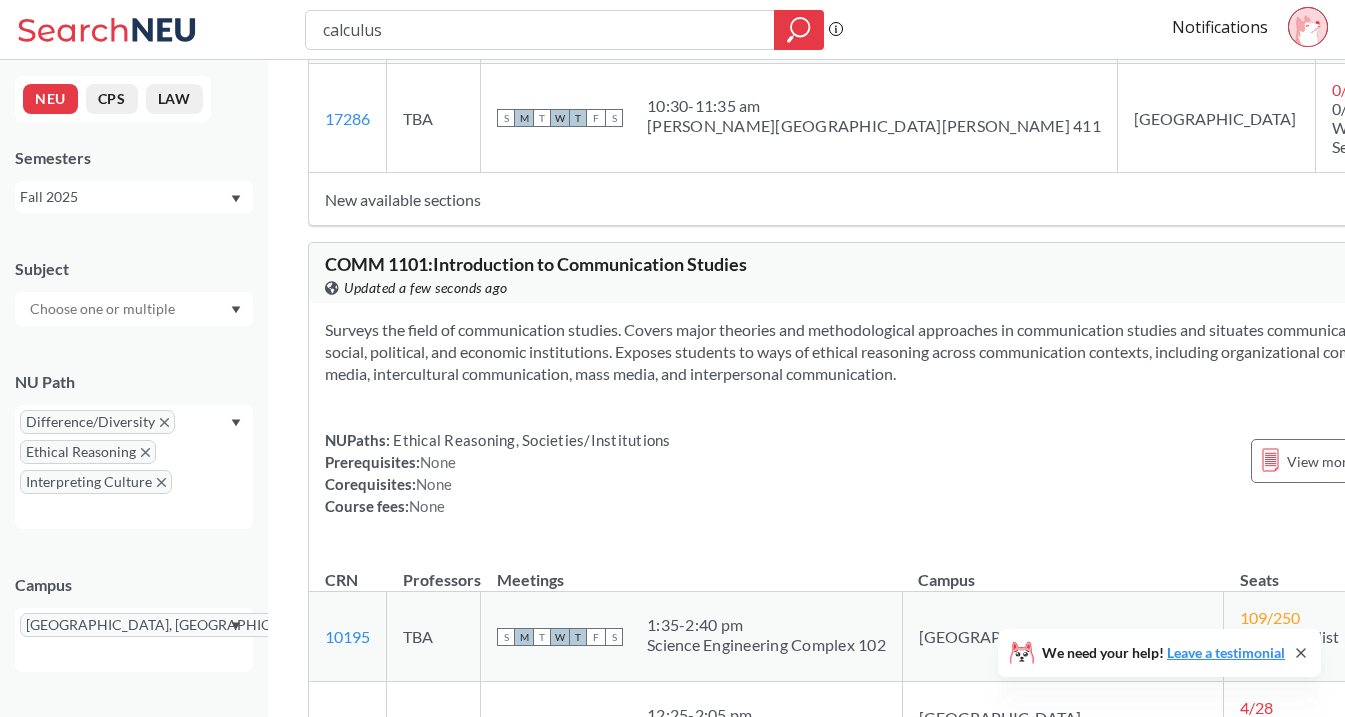scroll, scrollTop: 2151, scrollLeft: 0, axis: vertical 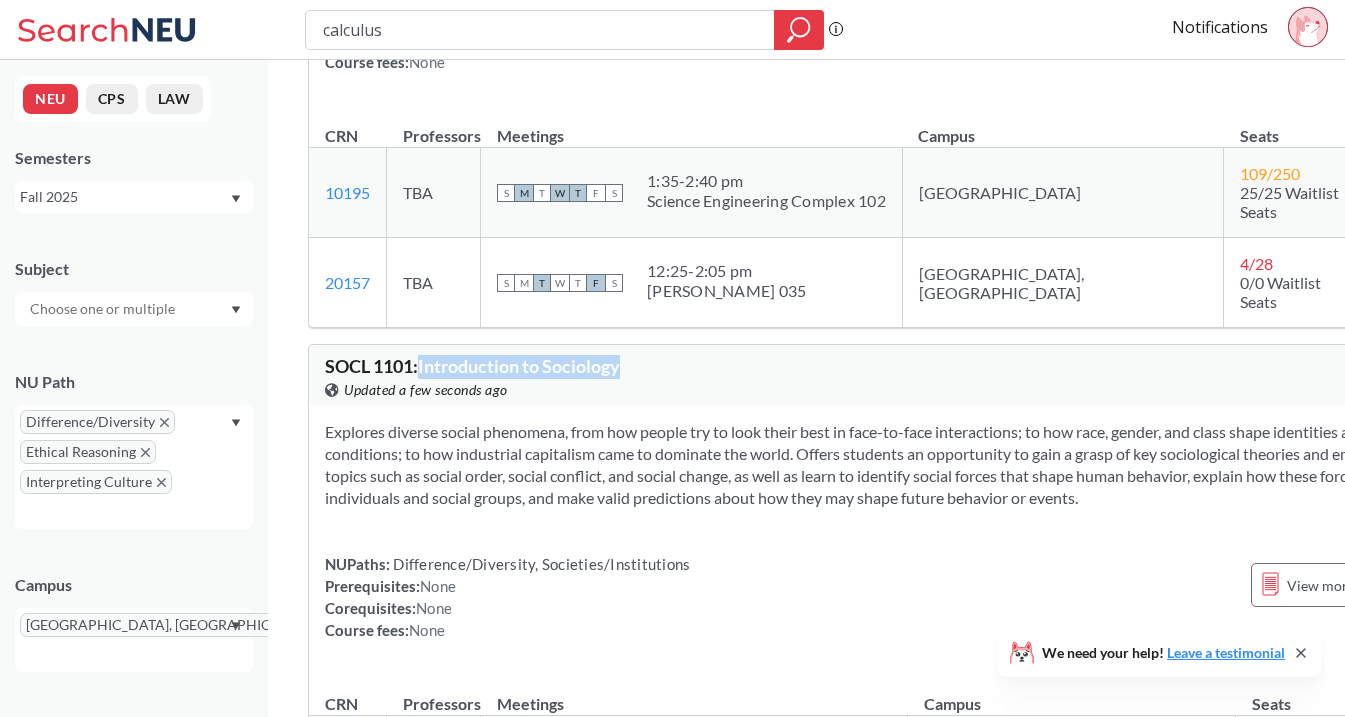 drag, startPoint x: 426, startPoint y: 293, endPoint x: 655, endPoint y: 293, distance: 229 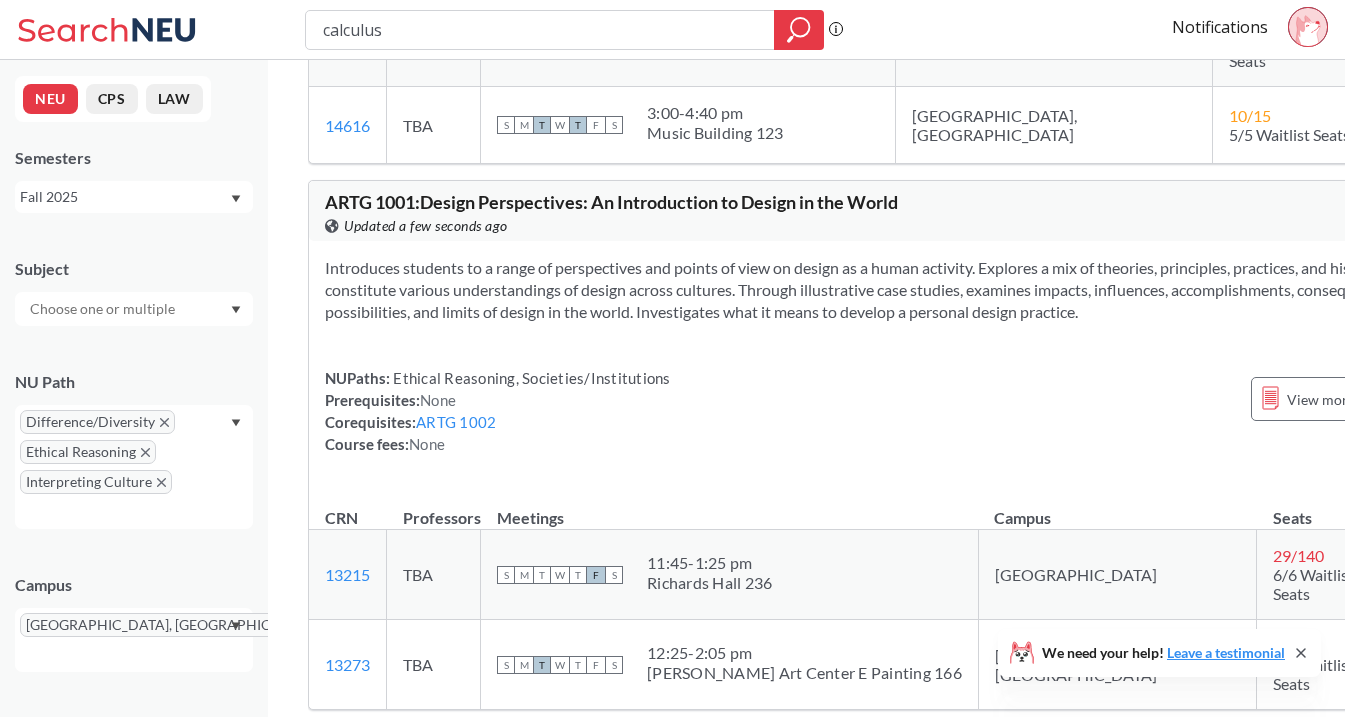 scroll, scrollTop: 417, scrollLeft: 0, axis: vertical 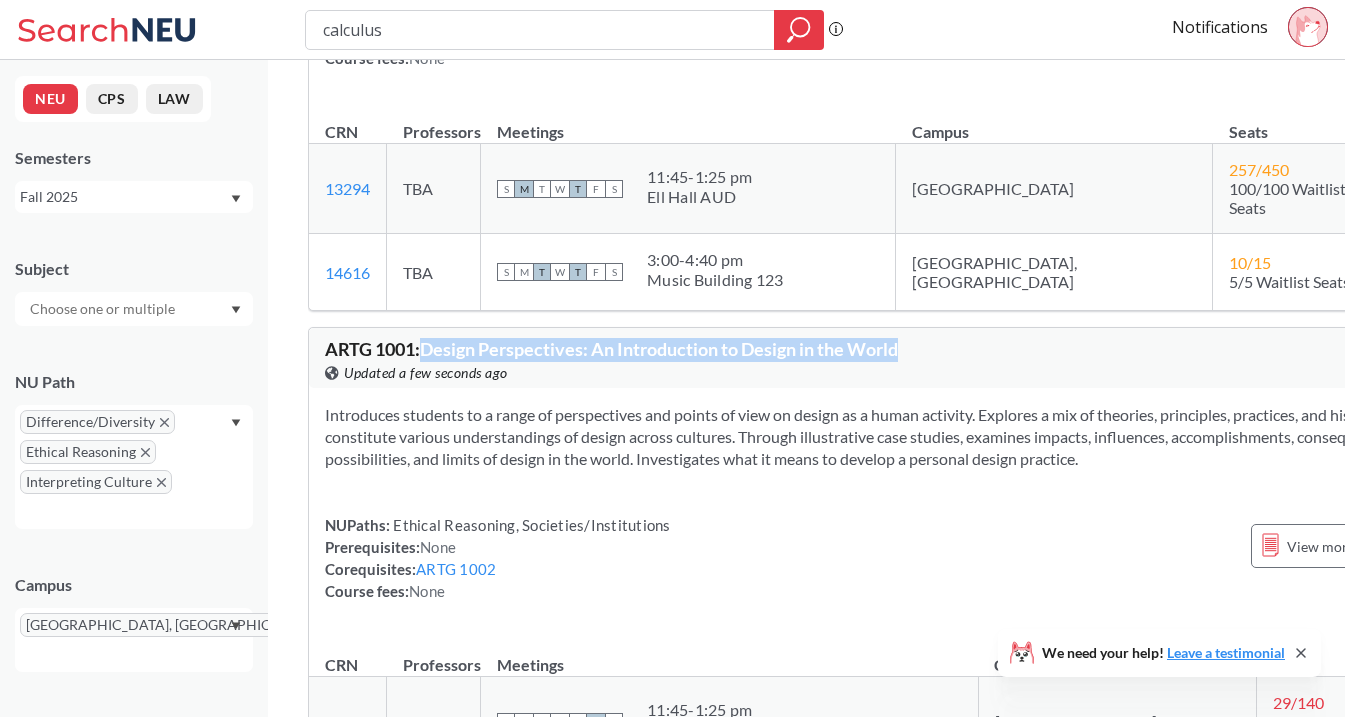 drag, startPoint x: 425, startPoint y: 297, endPoint x: 426, endPoint y: 317, distance: 20.024984 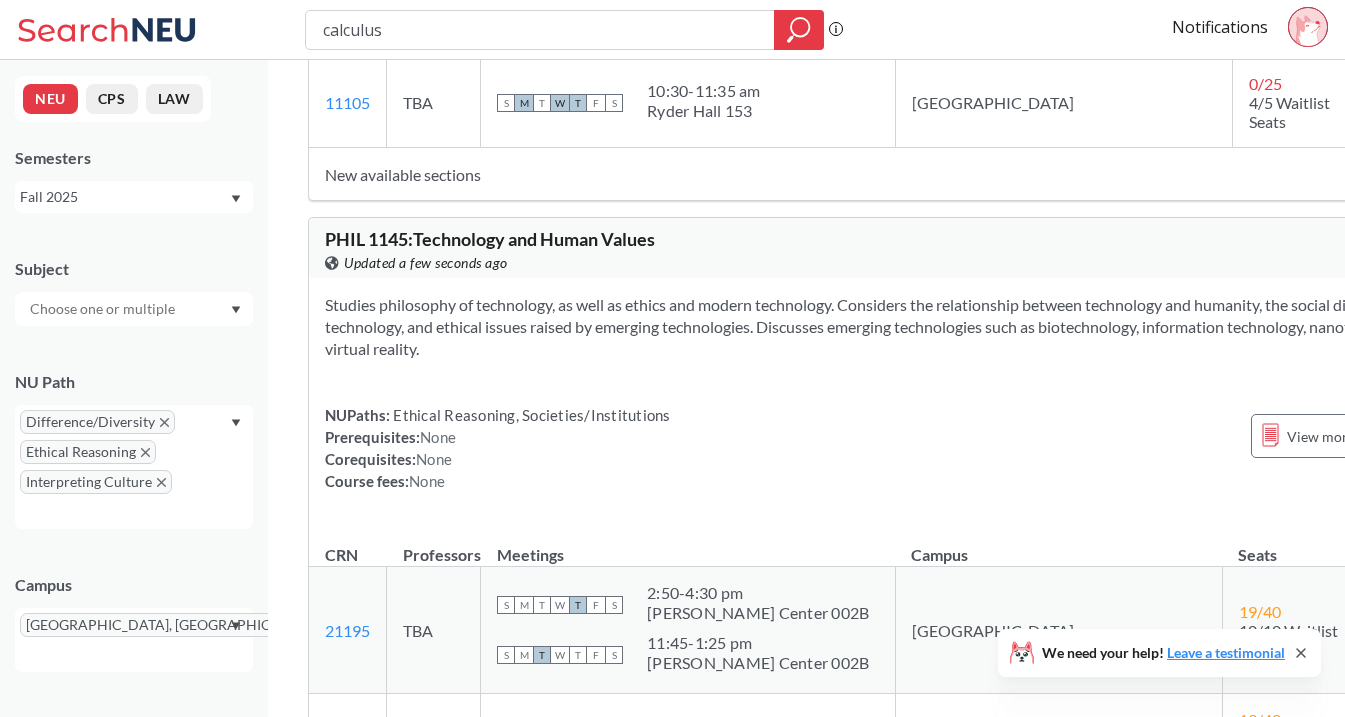 scroll, scrollTop: 4530, scrollLeft: 0, axis: vertical 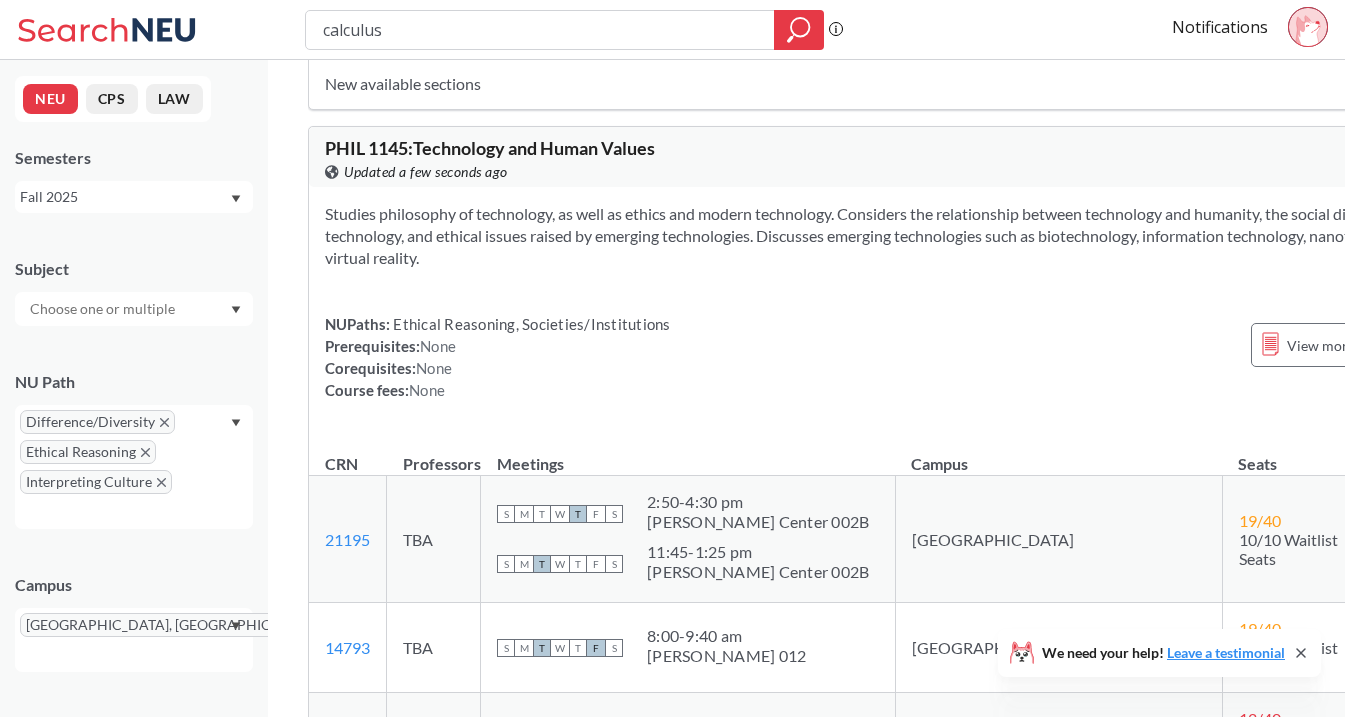 click on "Studies philosophy of technology, as well as ethics and modern technology. Considers the relationship between technology and humanity, the social dimensions of technology, and ethical issues raised by emerging technologies. Discusses emerging technologies such as biotechnology, information technology, nanotechnology, and virtual reality.
NUPaths:   Ethical Reasoning, Societies/Institutions Prerequisites:  None Corequisites:  None Course fees:  None View more info for this class" at bounding box center [902, 310] 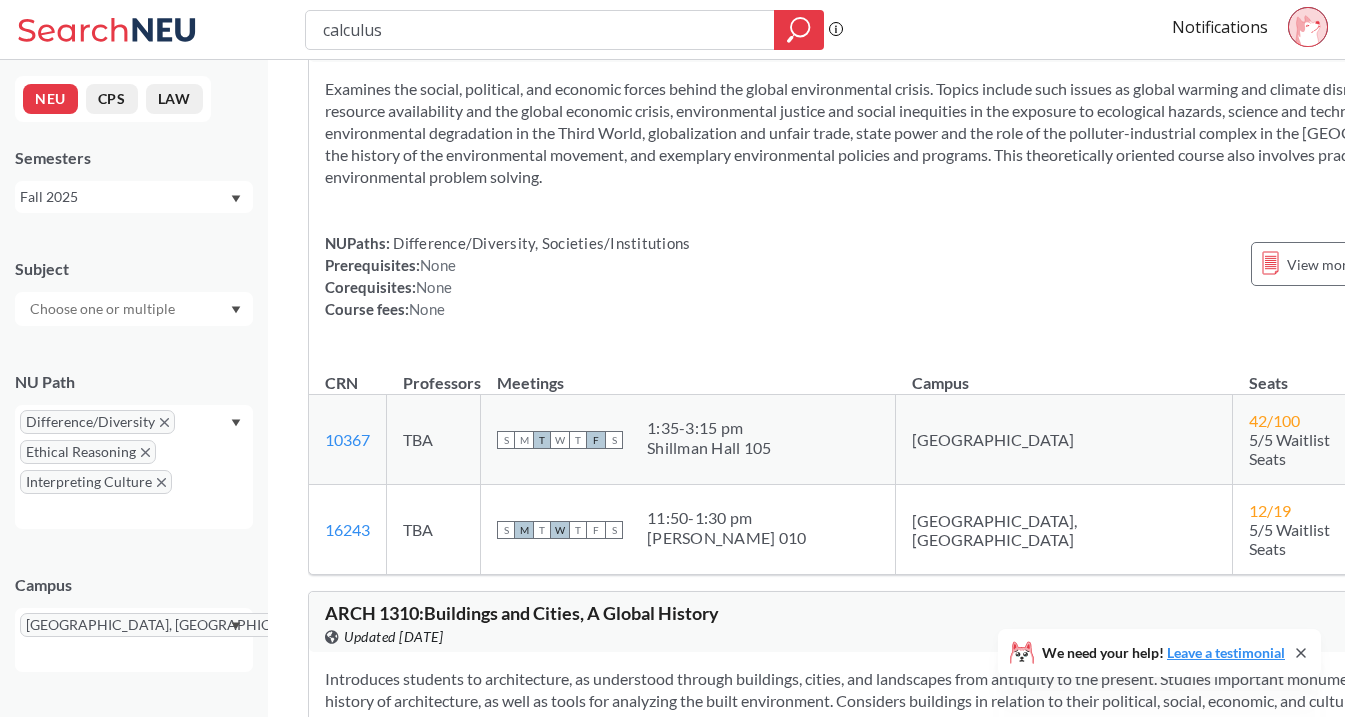 scroll, scrollTop: 8086, scrollLeft: 0, axis: vertical 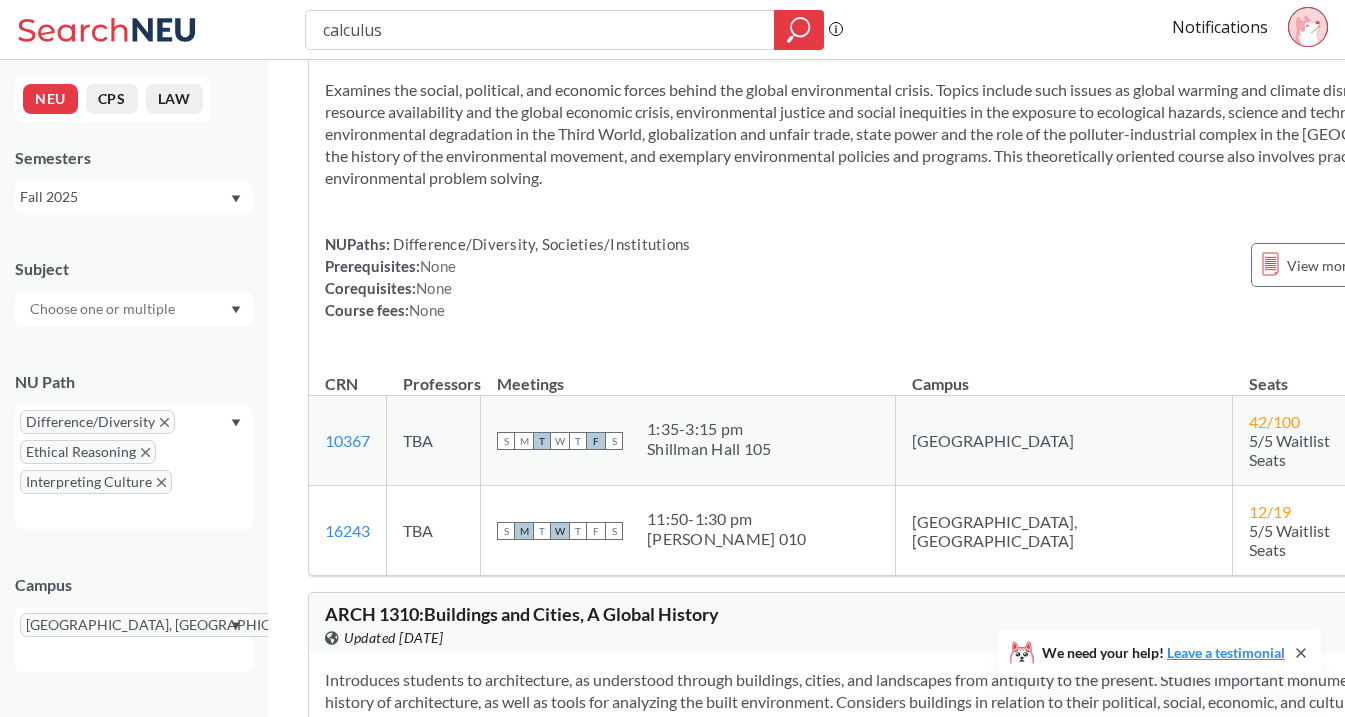 drag, startPoint x: 368, startPoint y: 256, endPoint x: 427, endPoint y: 256, distance: 59 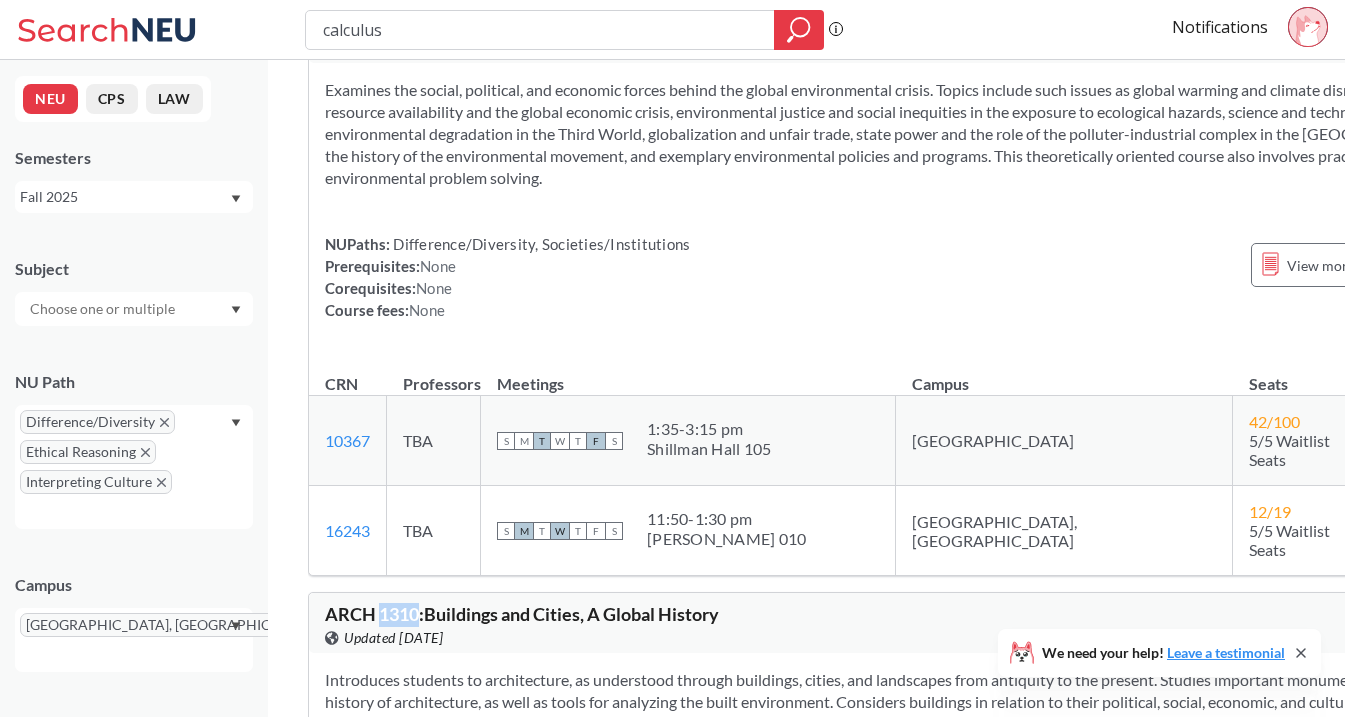 click on "ARCH   1310 :  Buildings and Cities, A Global History" at bounding box center (522, 614) 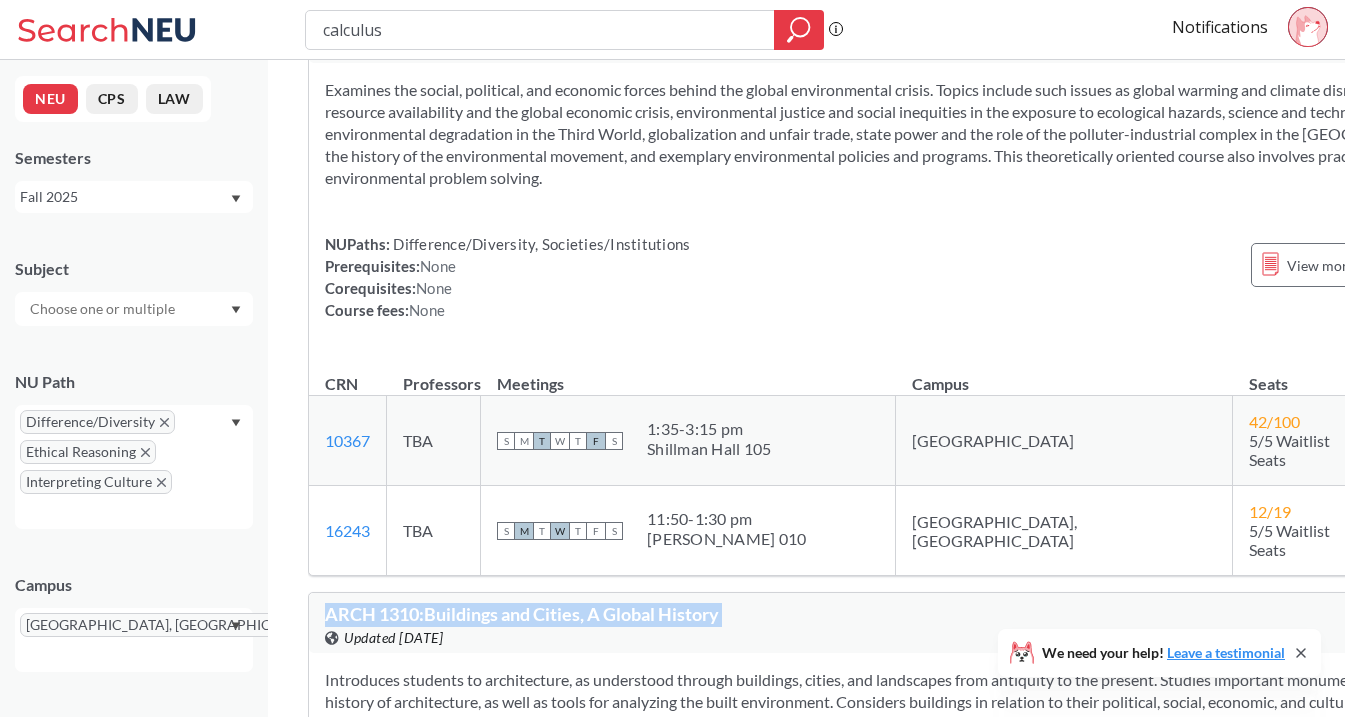 click on "ARCH   1310 :  Buildings and Cities, A Global History" at bounding box center (522, 614) 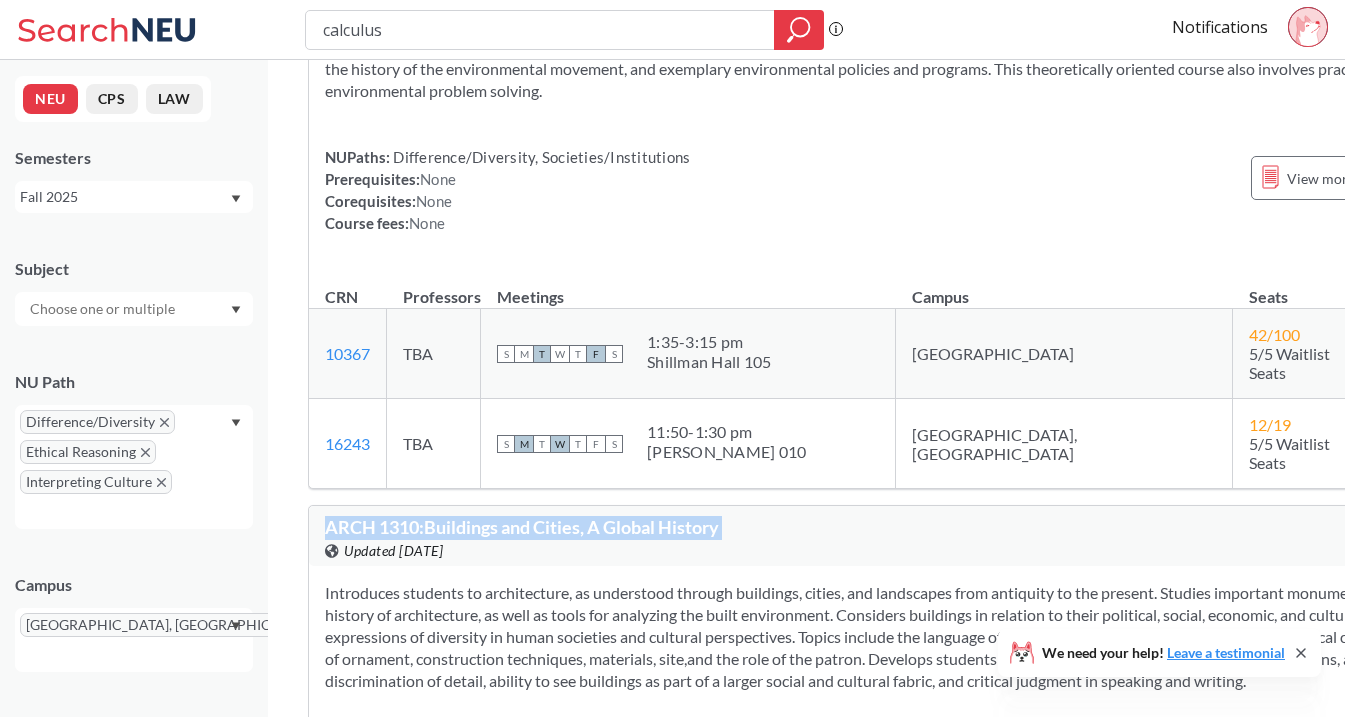 scroll, scrollTop: 8188, scrollLeft: 0, axis: vertical 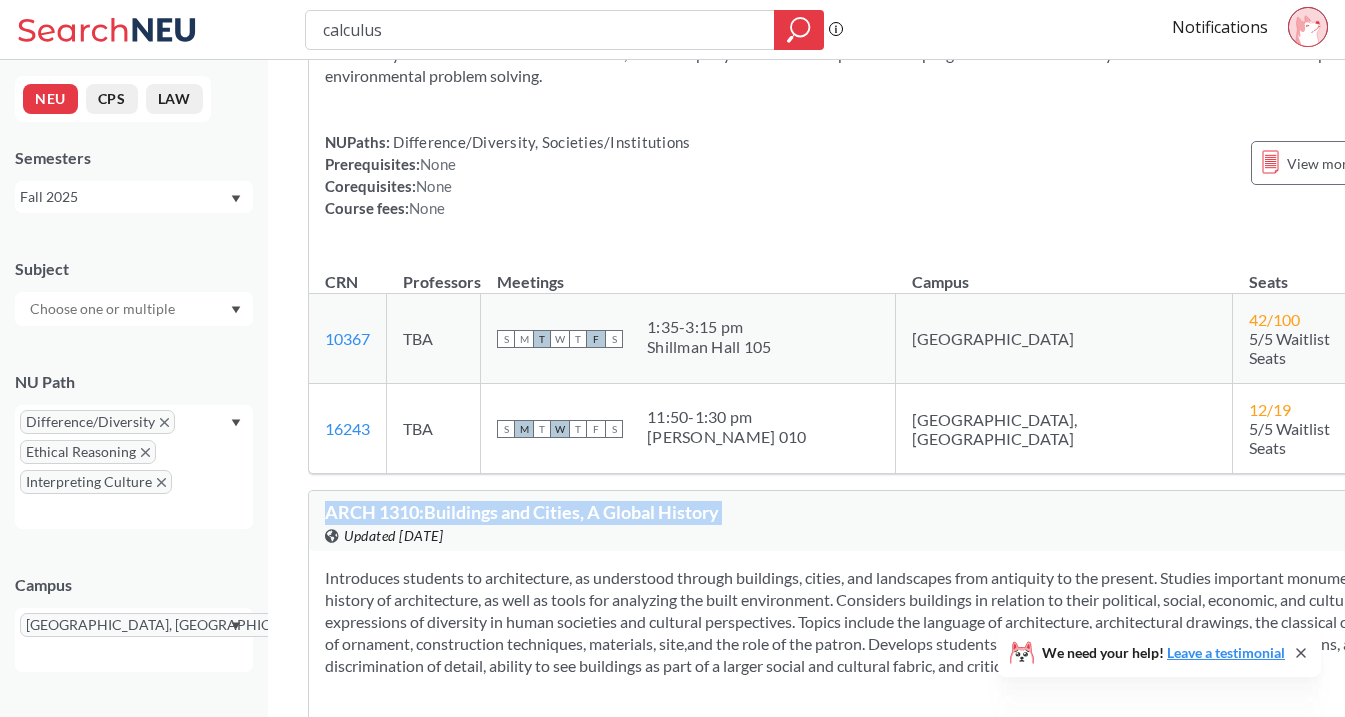 click on "ARCH   1310 :  Buildings and Cities, A Global History View this course on Banner. Updated [DATE] 4 CREDITS" at bounding box center (902, 521) 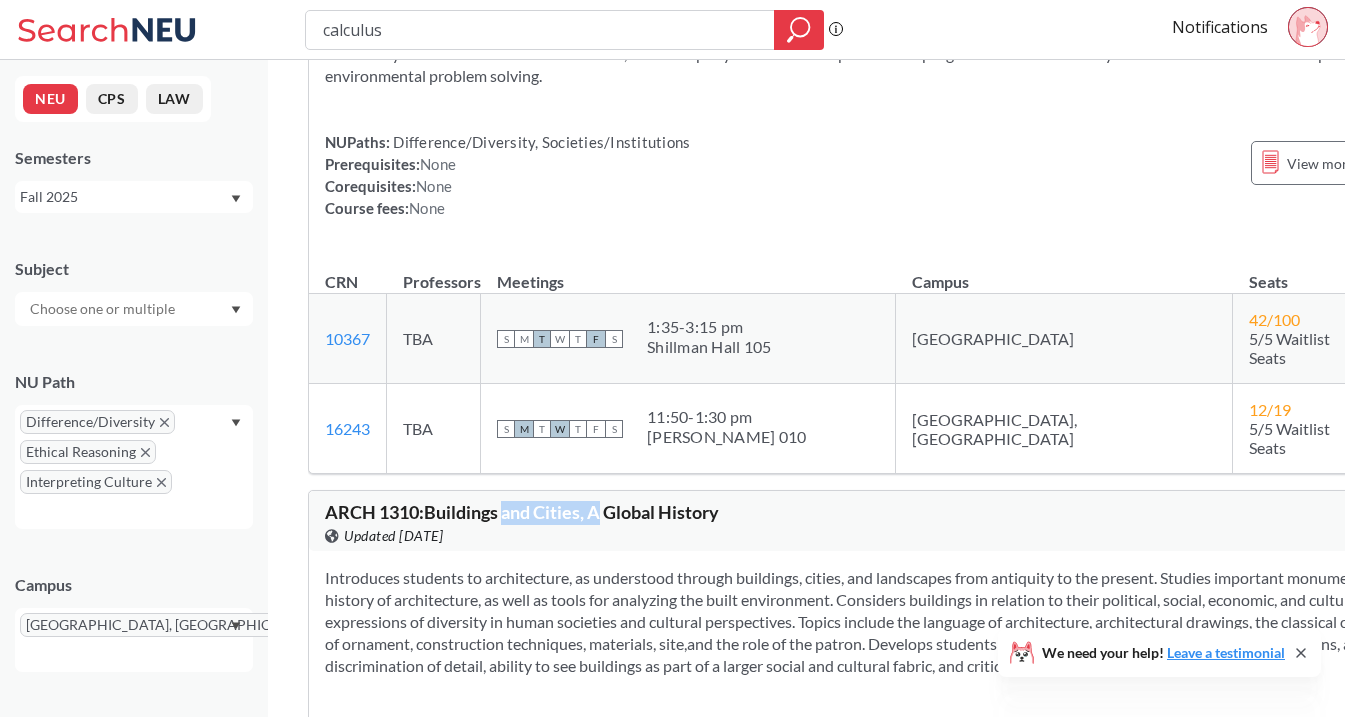 drag, startPoint x: 505, startPoint y: 159, endPoint x: 606, endPoint y: 159, distance: 101 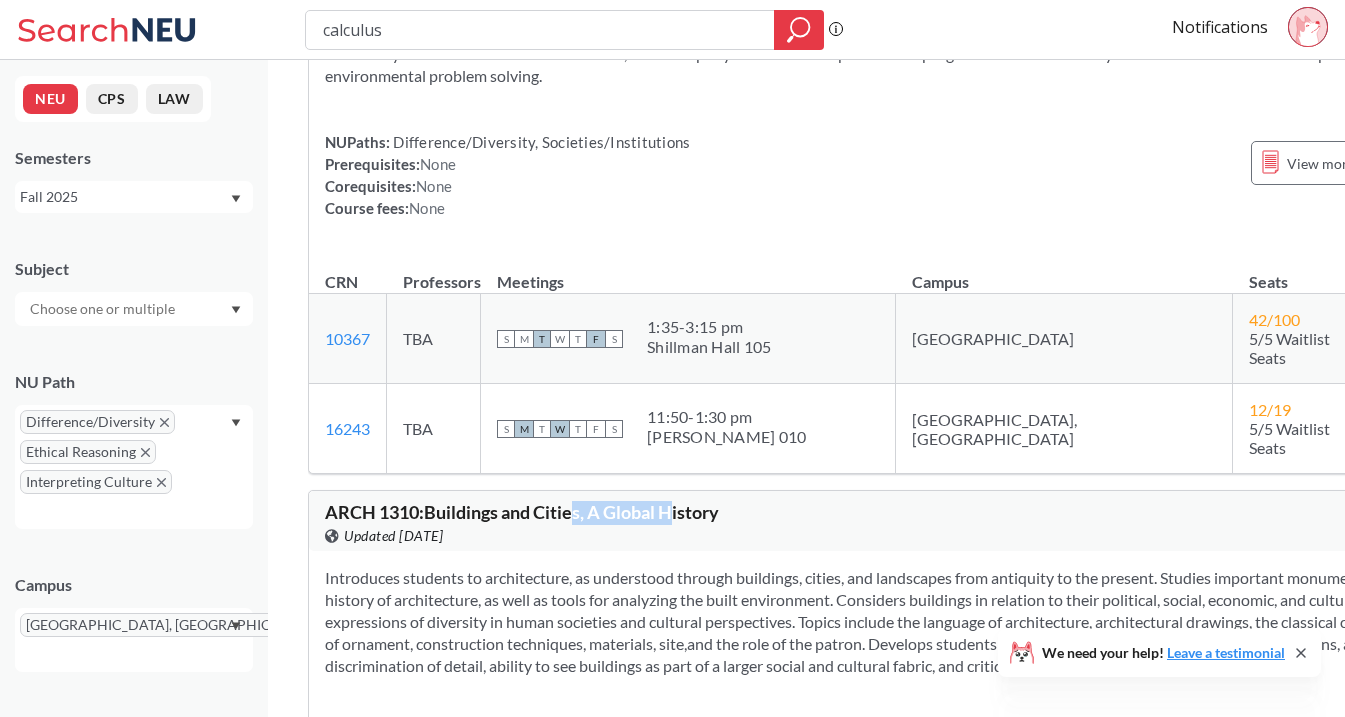 drag, startPoint x: 674, startPoint y: 158, endPoint x: 573, endPoint y: 158, distance: 101 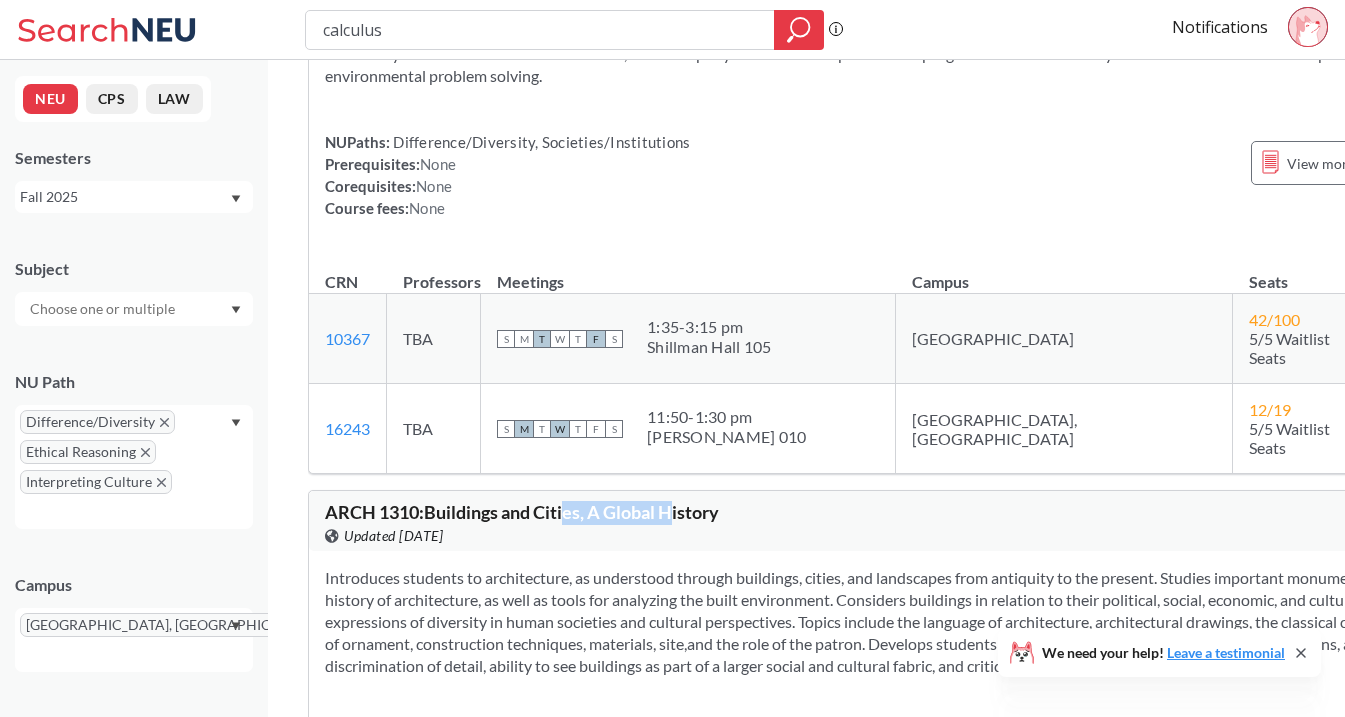 click on "ARCH   1310 :  Buildings and Cities, A Global History" at bounding box center (522, 512) 